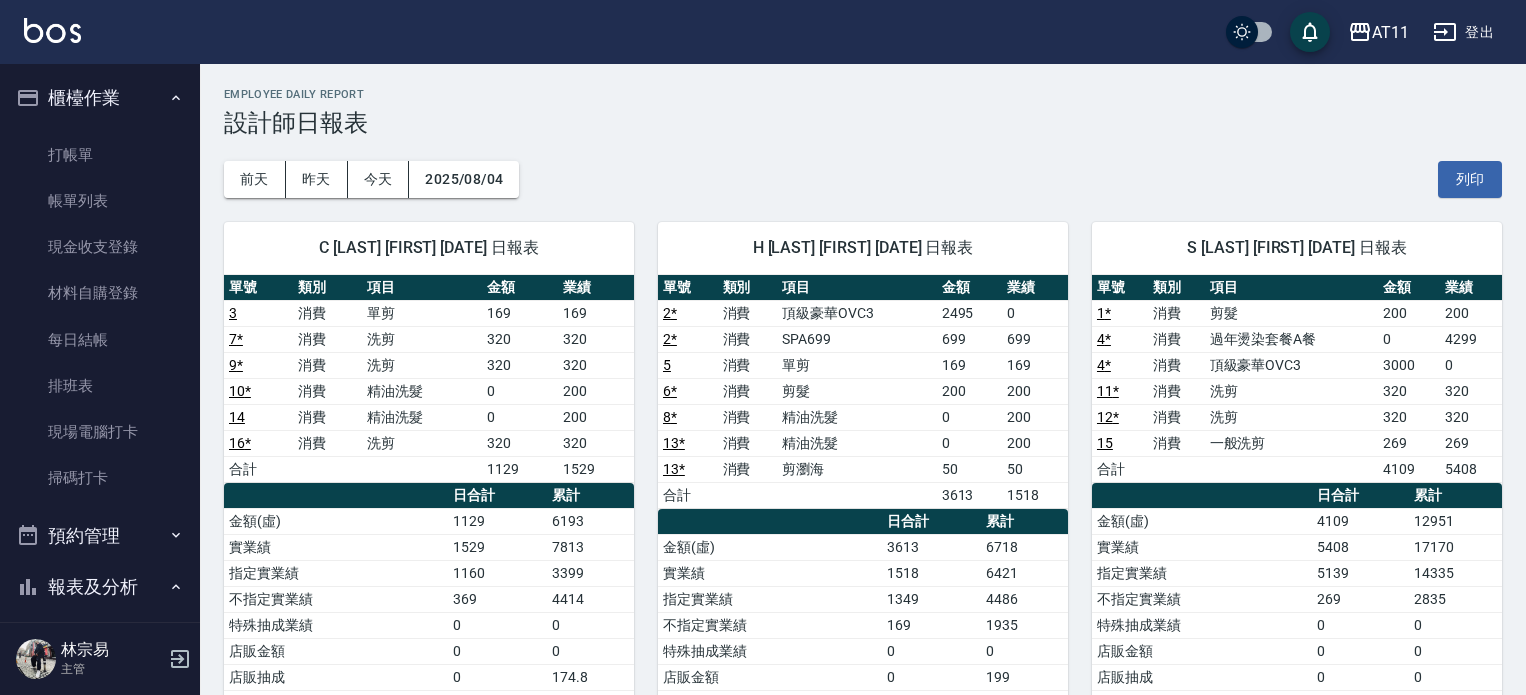 scroll, scrollTop: 0, scrollLeft: 0, axis: both 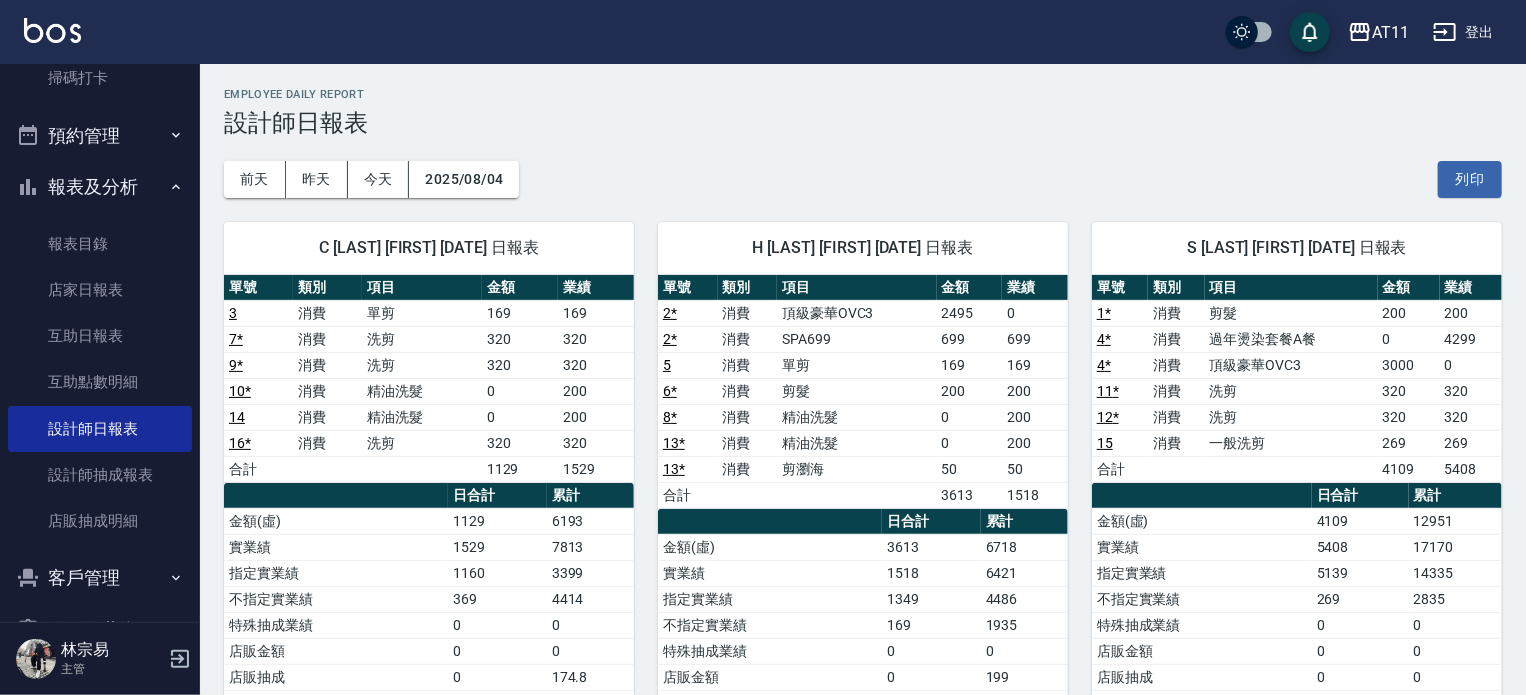 drag, startPoint x: 188, startPoint y: 347, endPoint x: 196, endPoint y: 261, distance: 86.37129 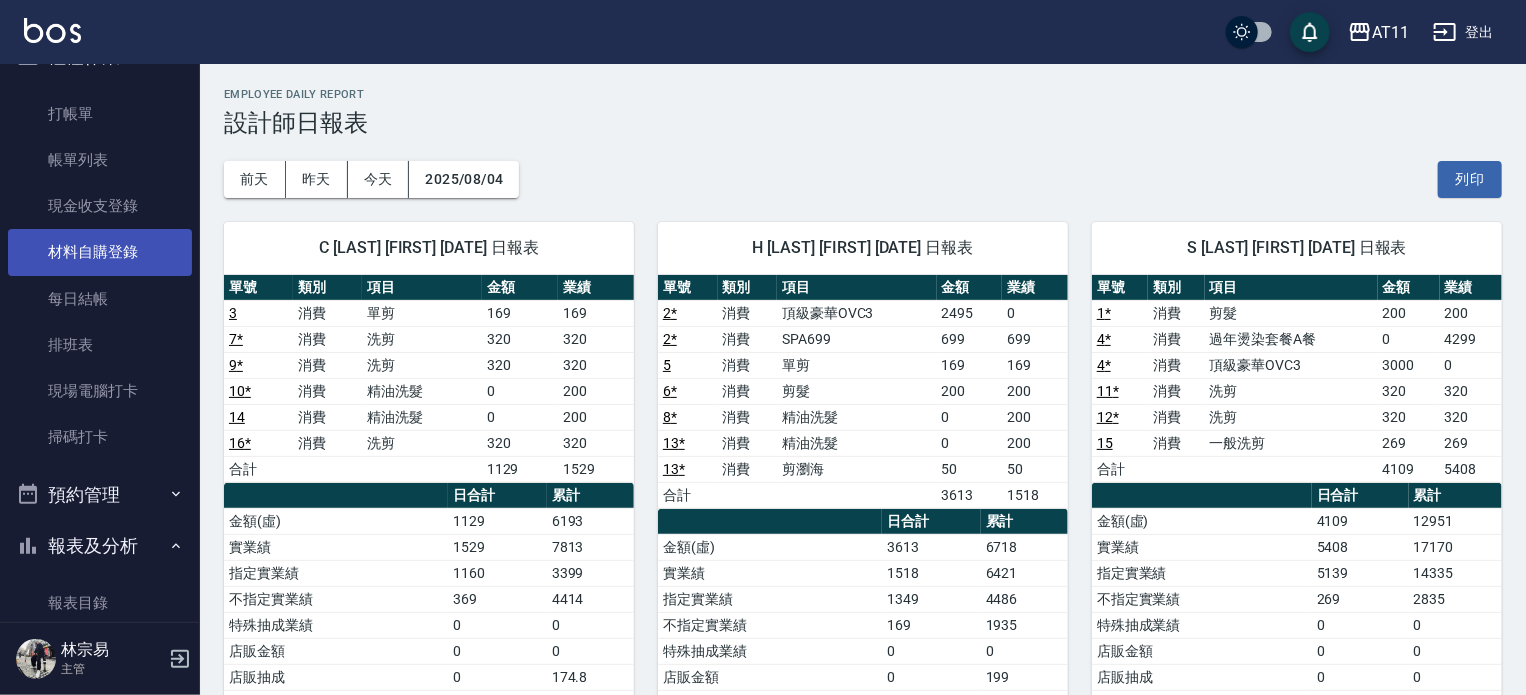 scroll, scrollTop: 0, scrollLeft: 0, axis: both 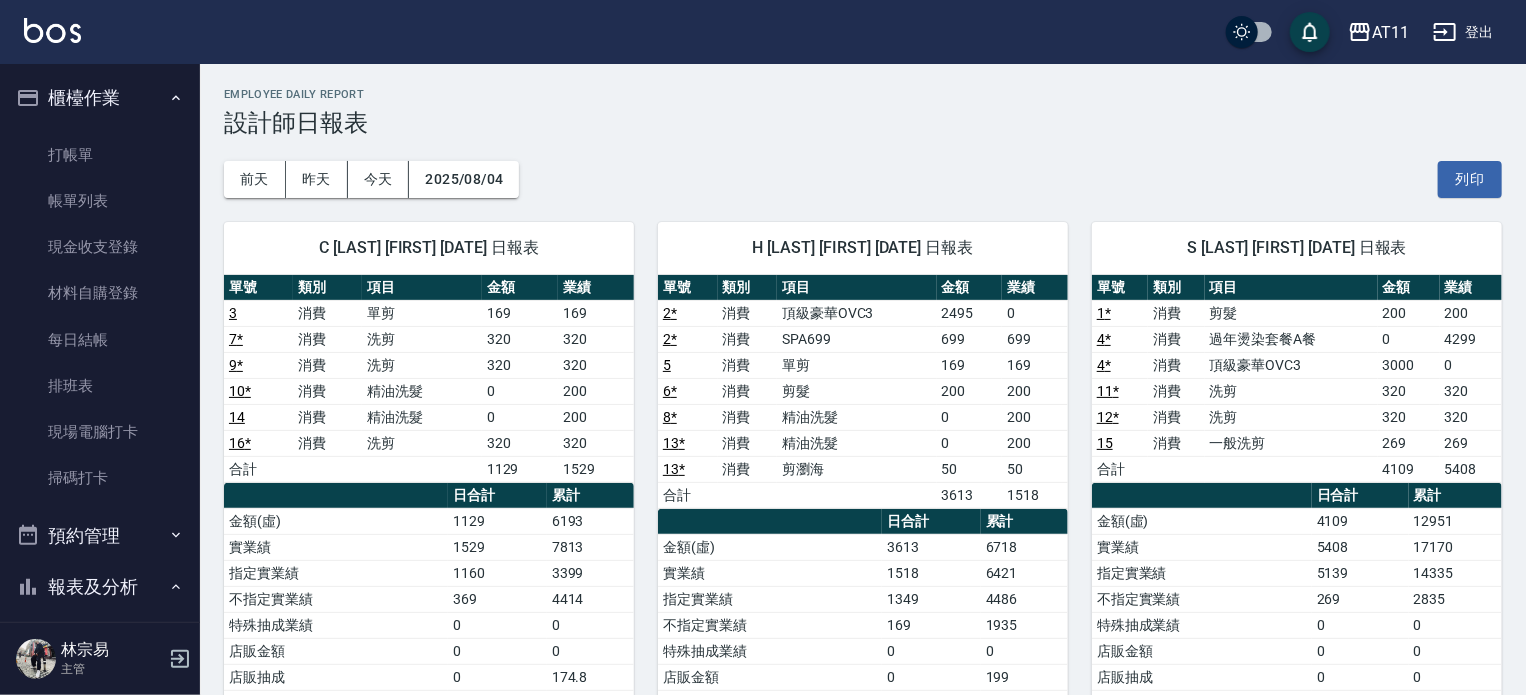 click on "預約管理" at bounding box center (100, 536) 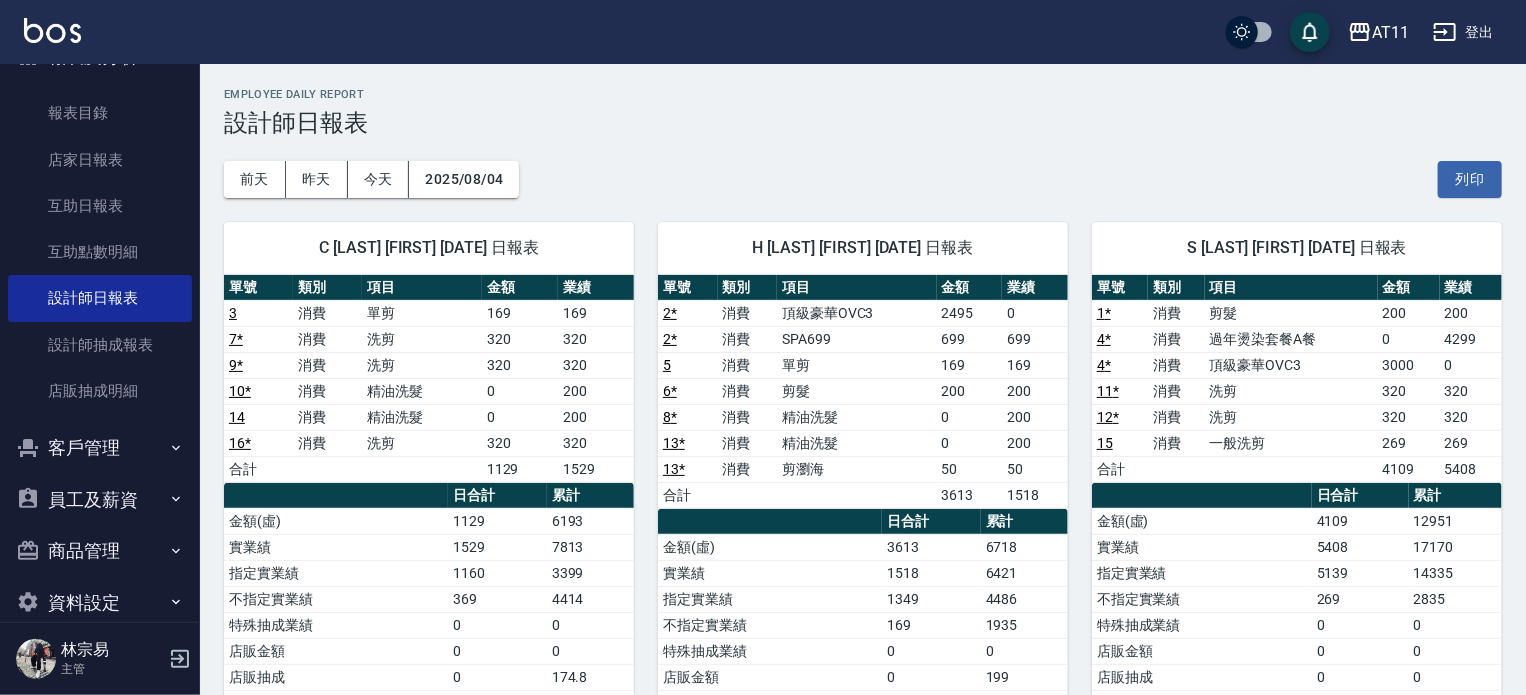 scroll, scrollTop: 684, scrollLeft: 0, axis: vertical 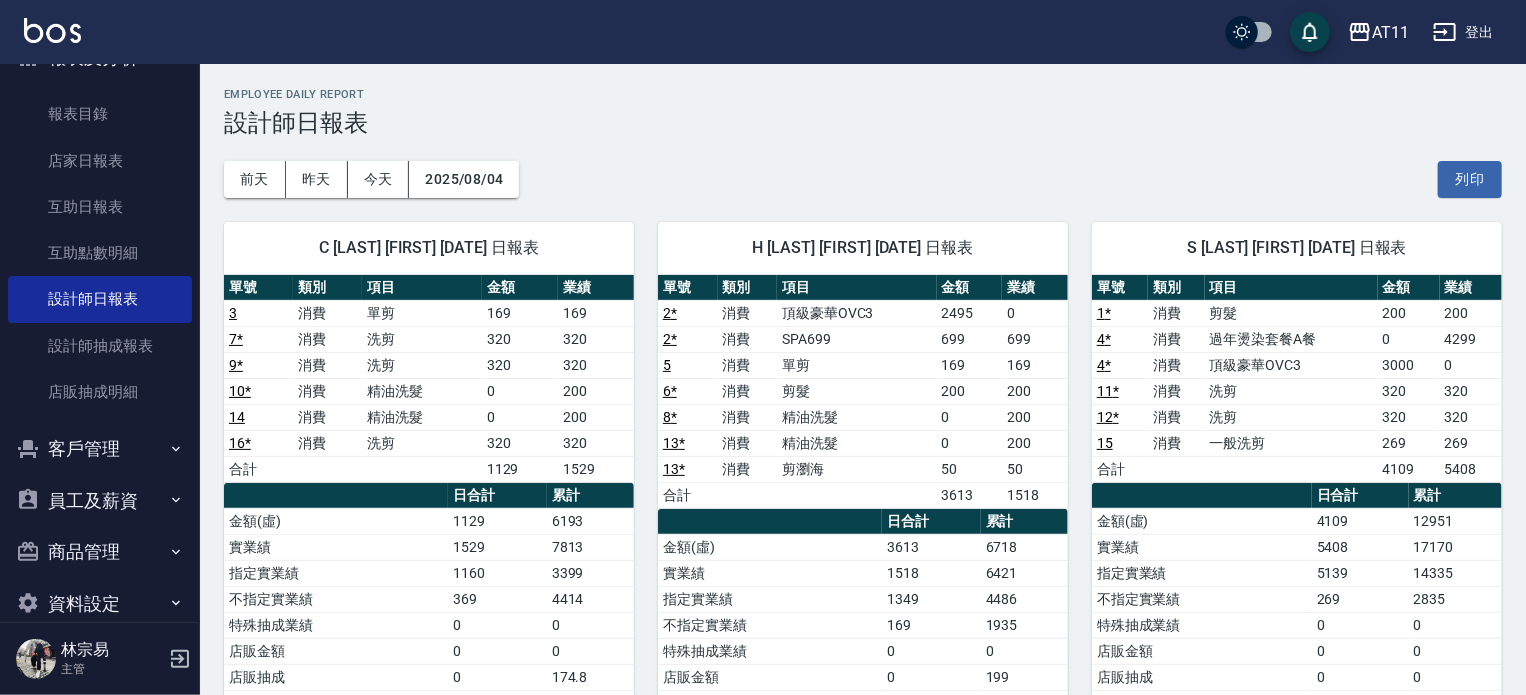 click on "客戶管理" at bounding box center (100, 449) 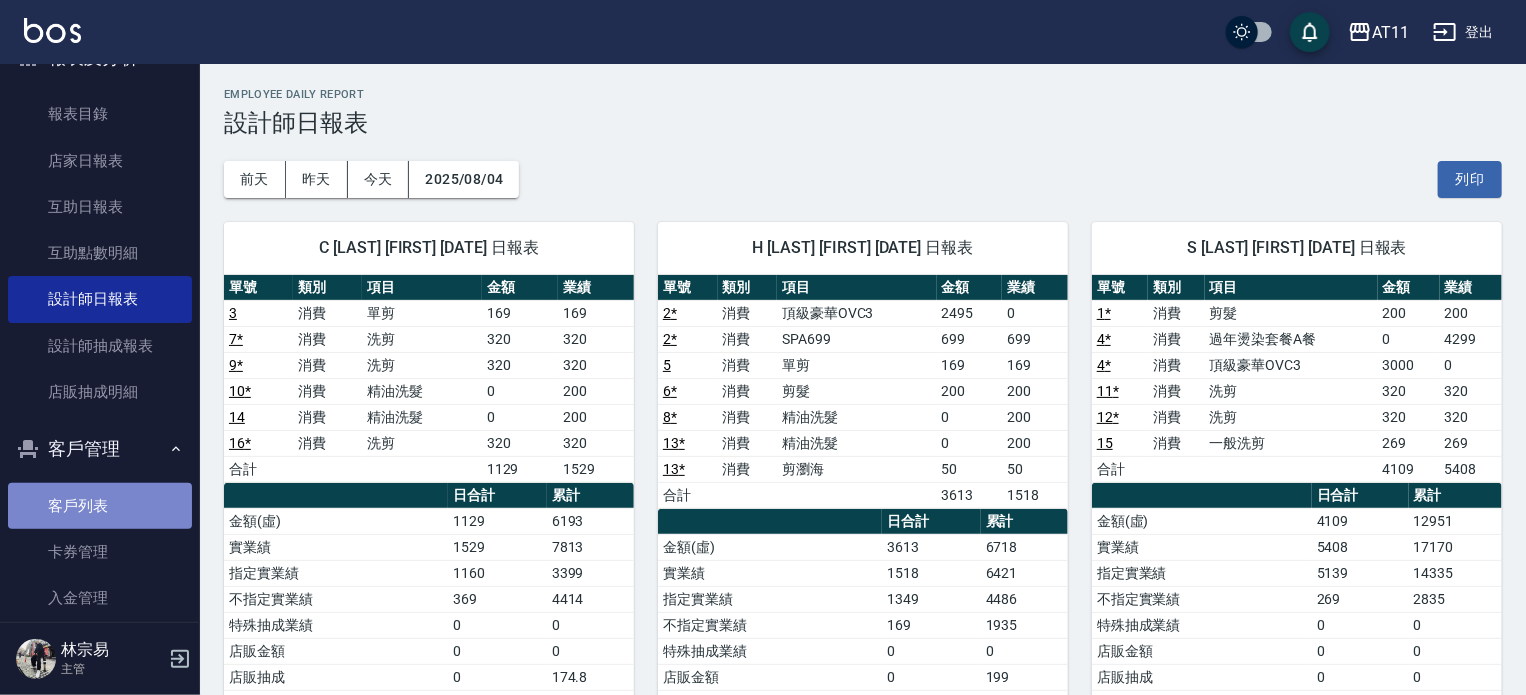 click on "客戶列表" at bounding box center (100, 506) 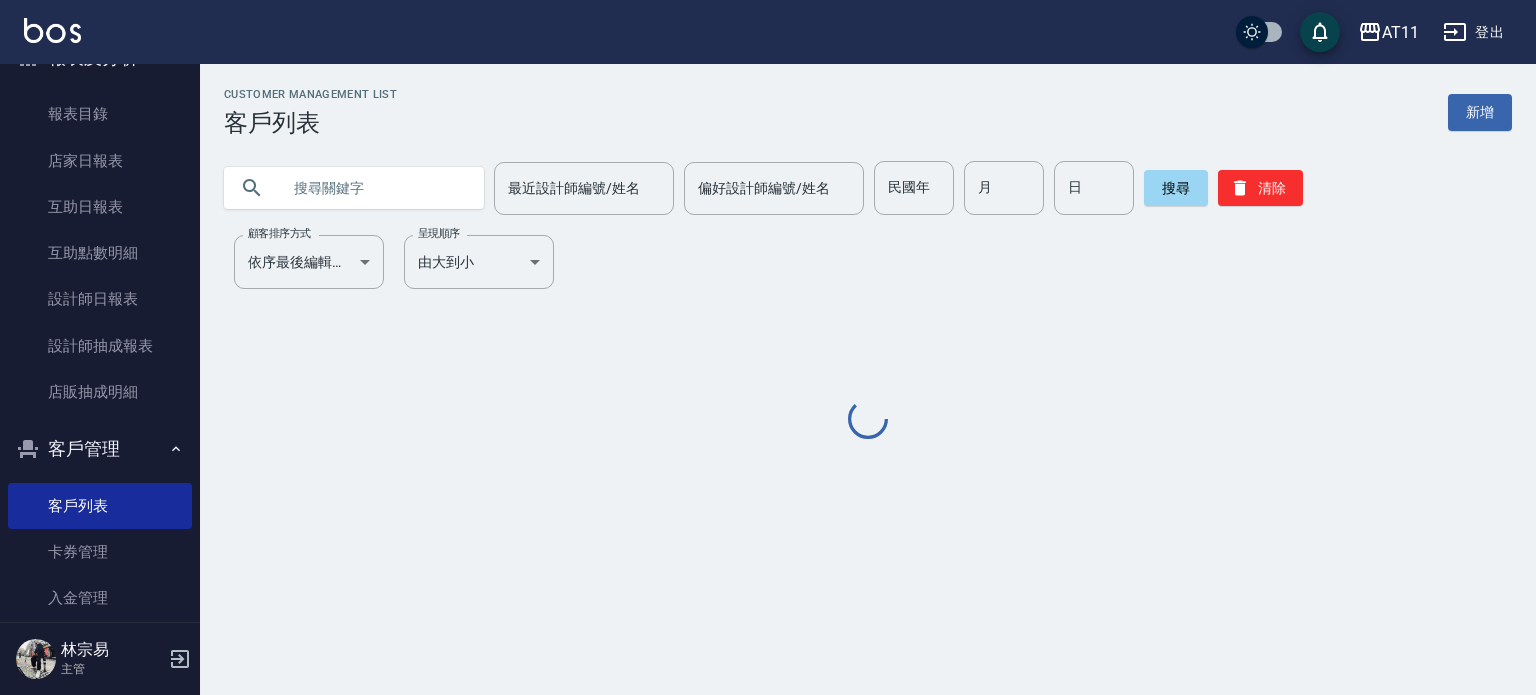 click at bounding box center (374, 188) 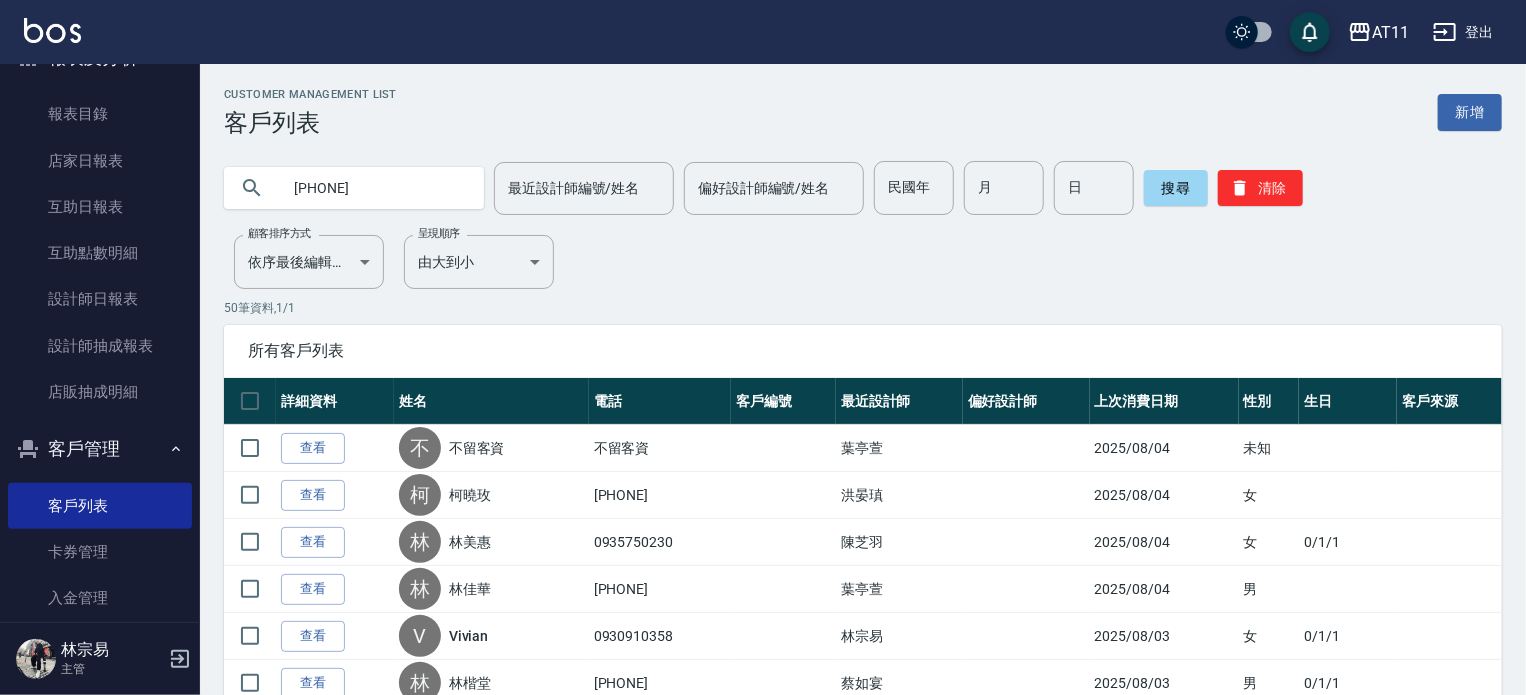 type on "[PHONE]" 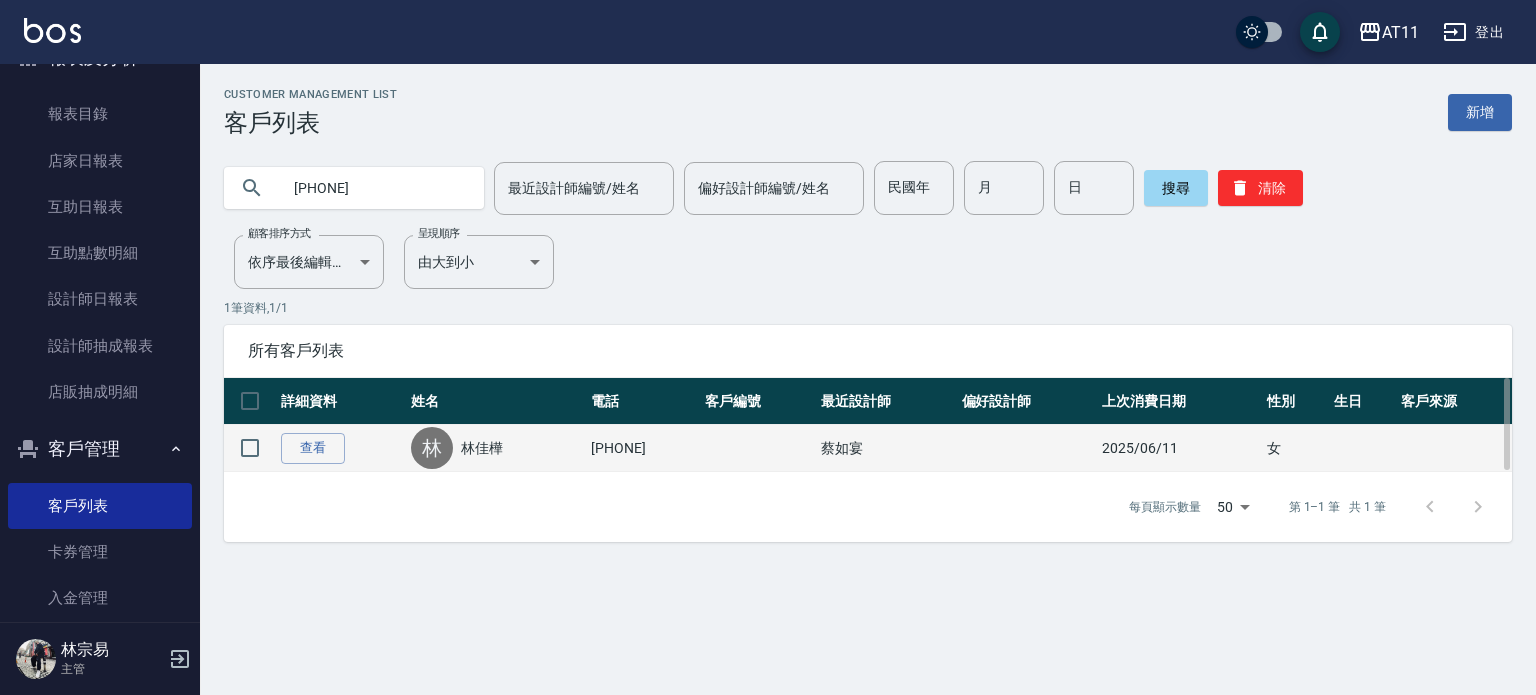 click on "林 [LAST] [FIRST]" at bounding box center (496, 448) 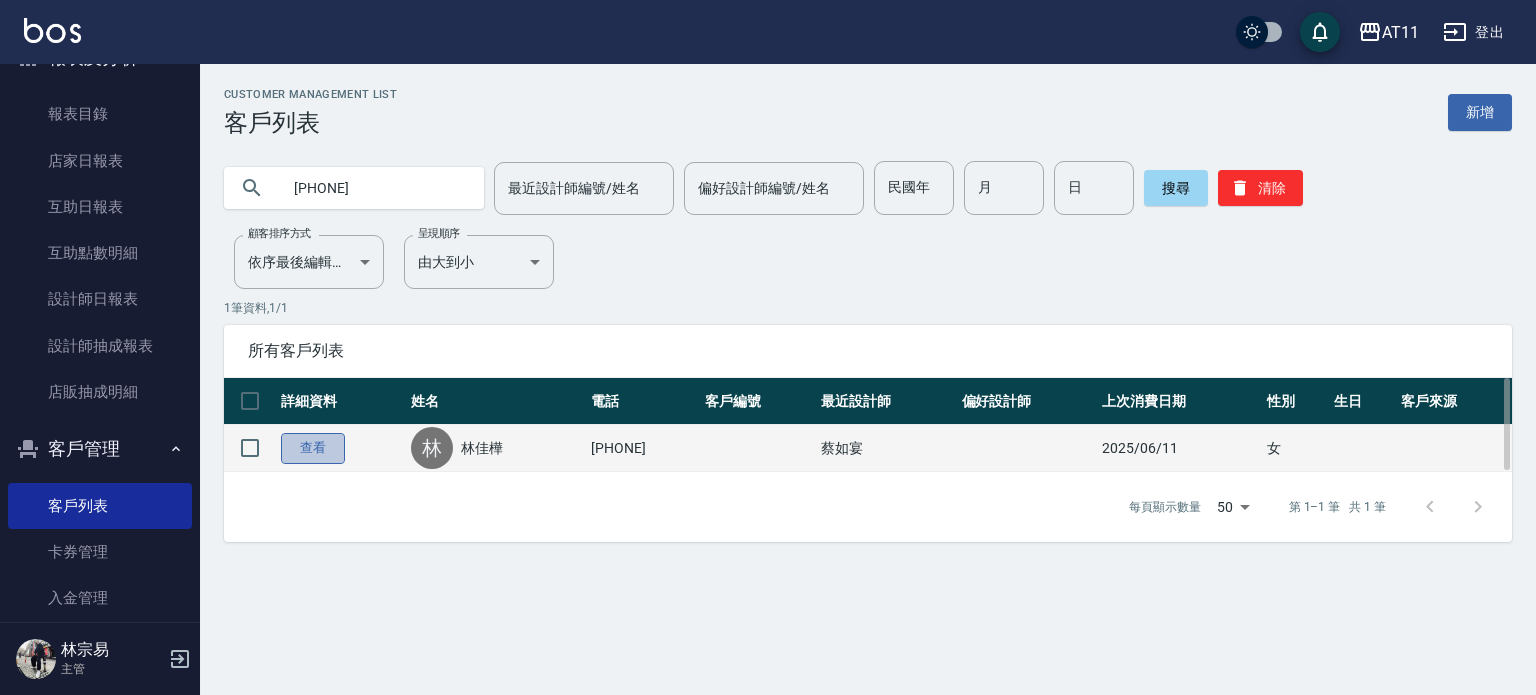 click on "查看" at bounding box center (313, 448) 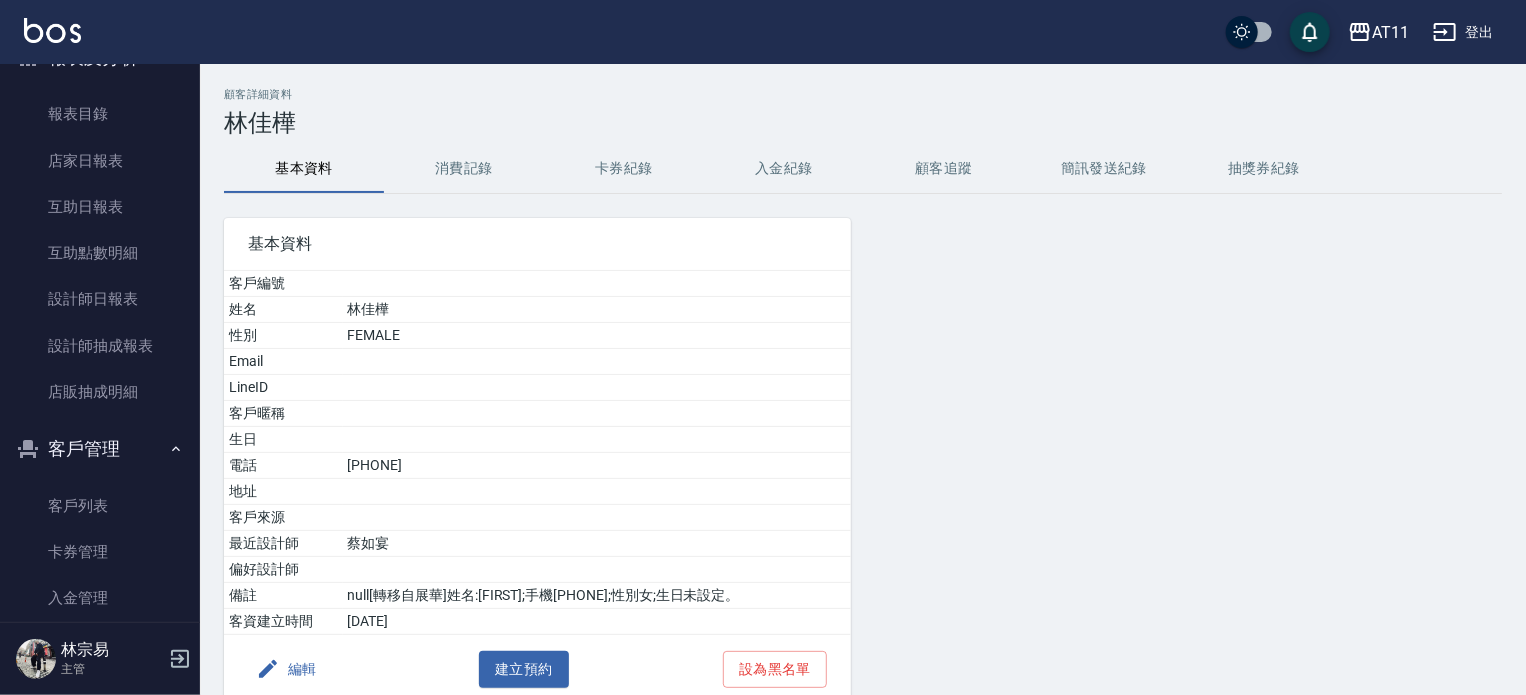 click on "入金紀錄" at bounding box center [784, 169] 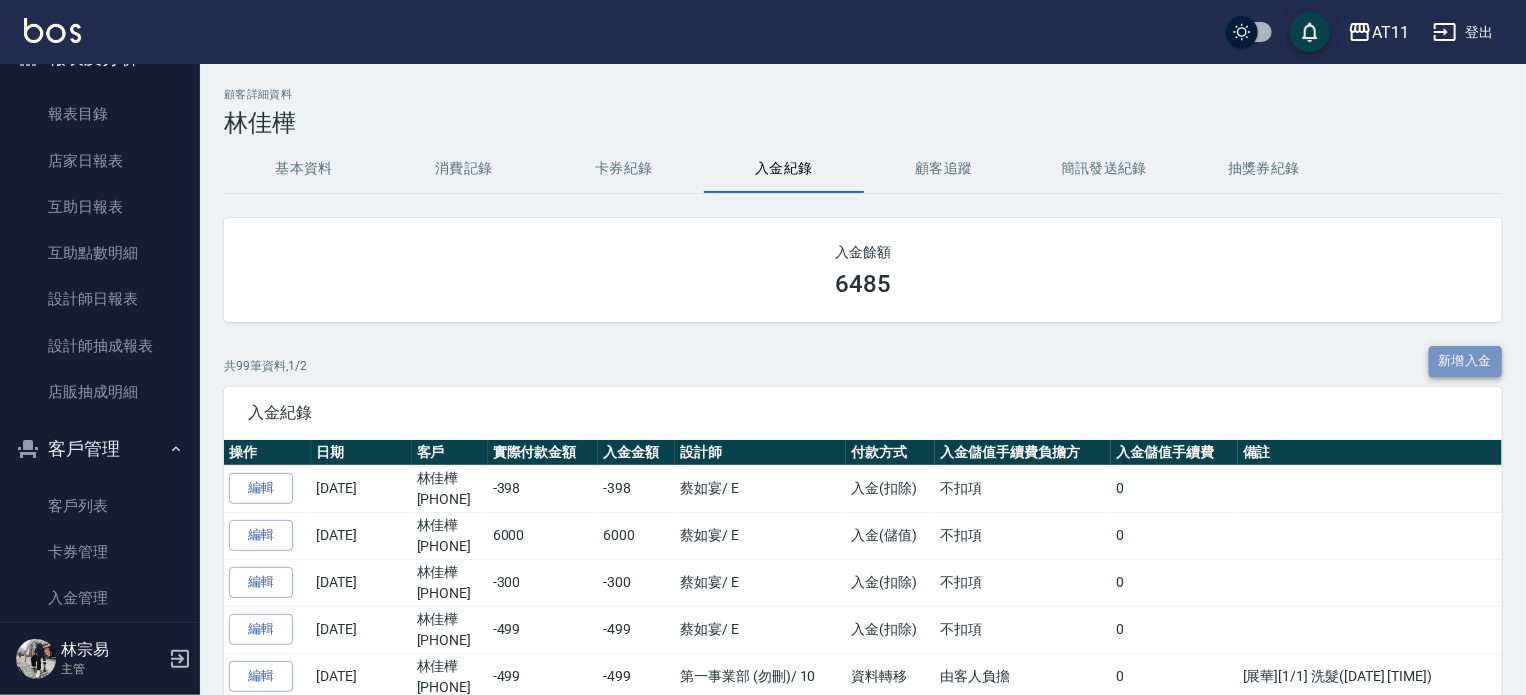 click on "新增入金" at bounding box center [1466, 361] 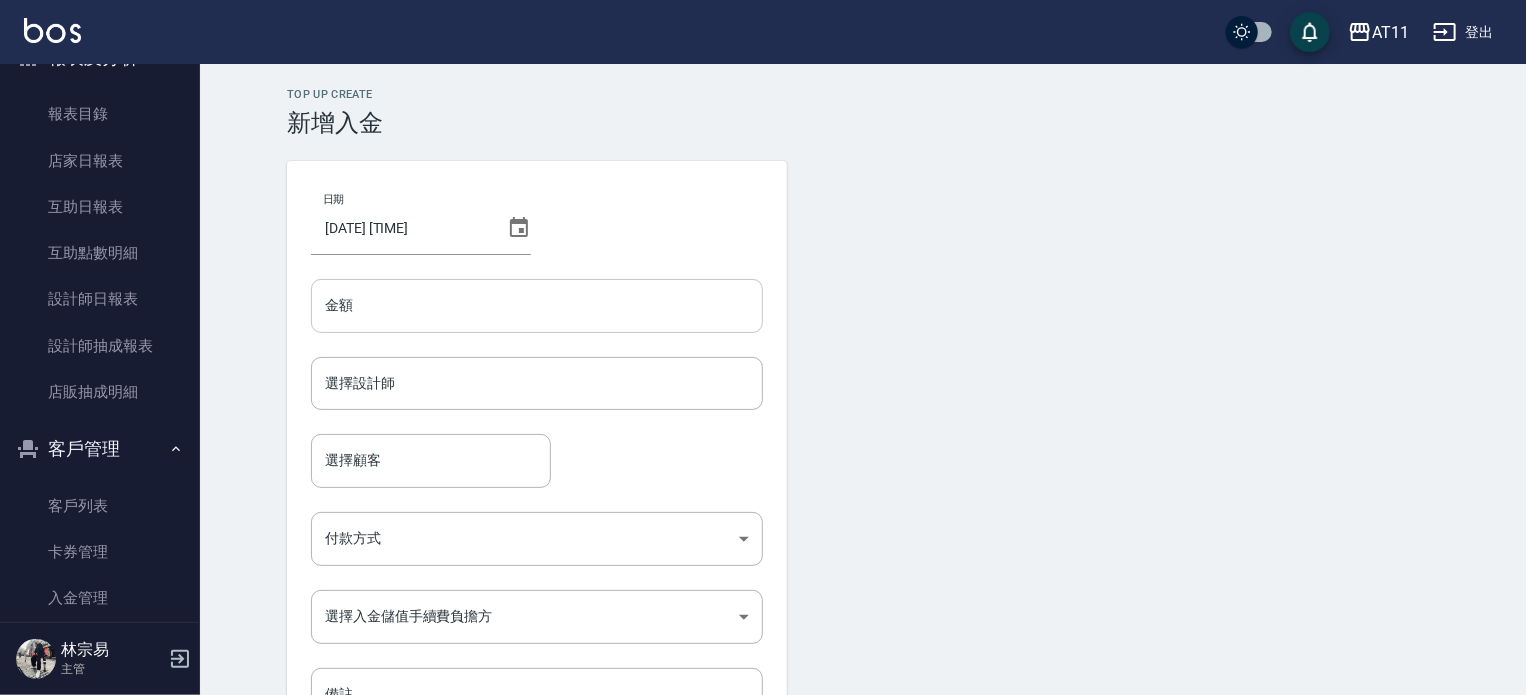 click on "金額" at bounding box center (537, 306) 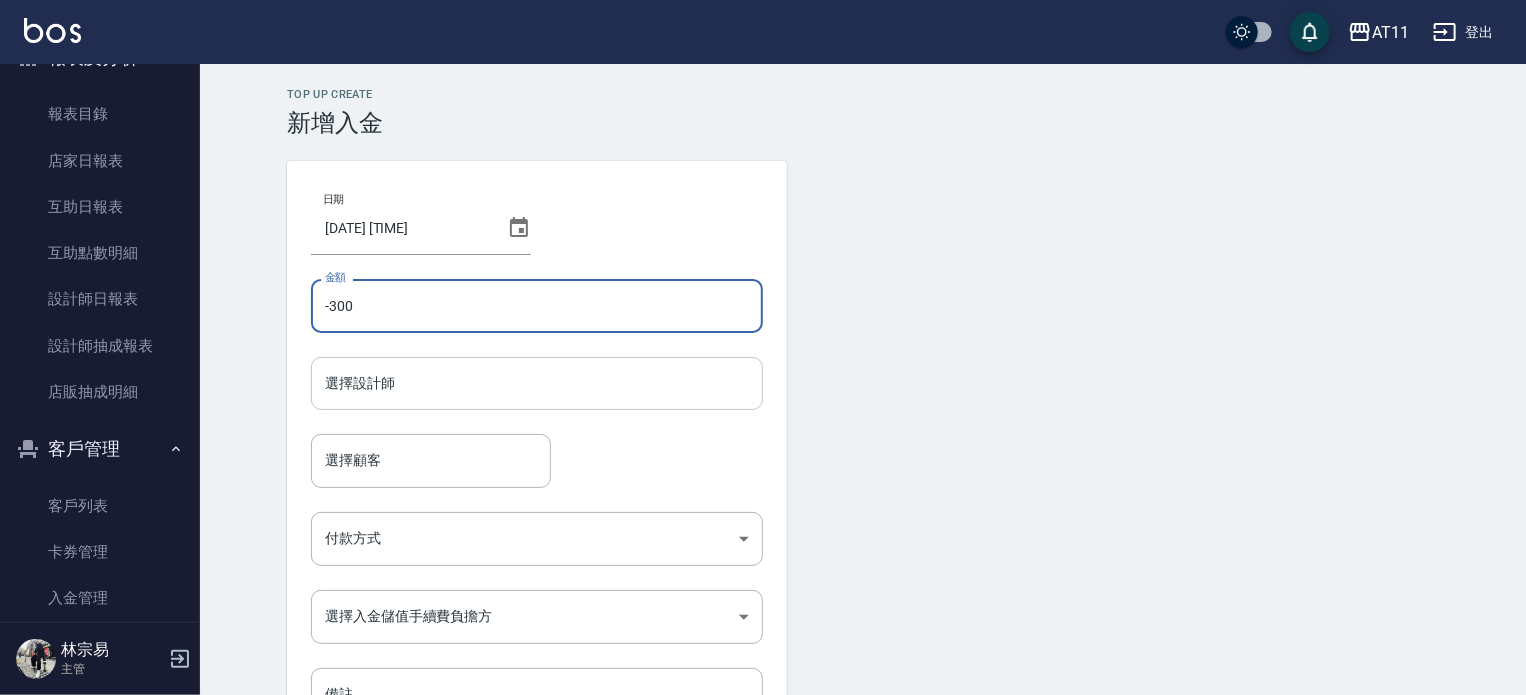 type on "-300" 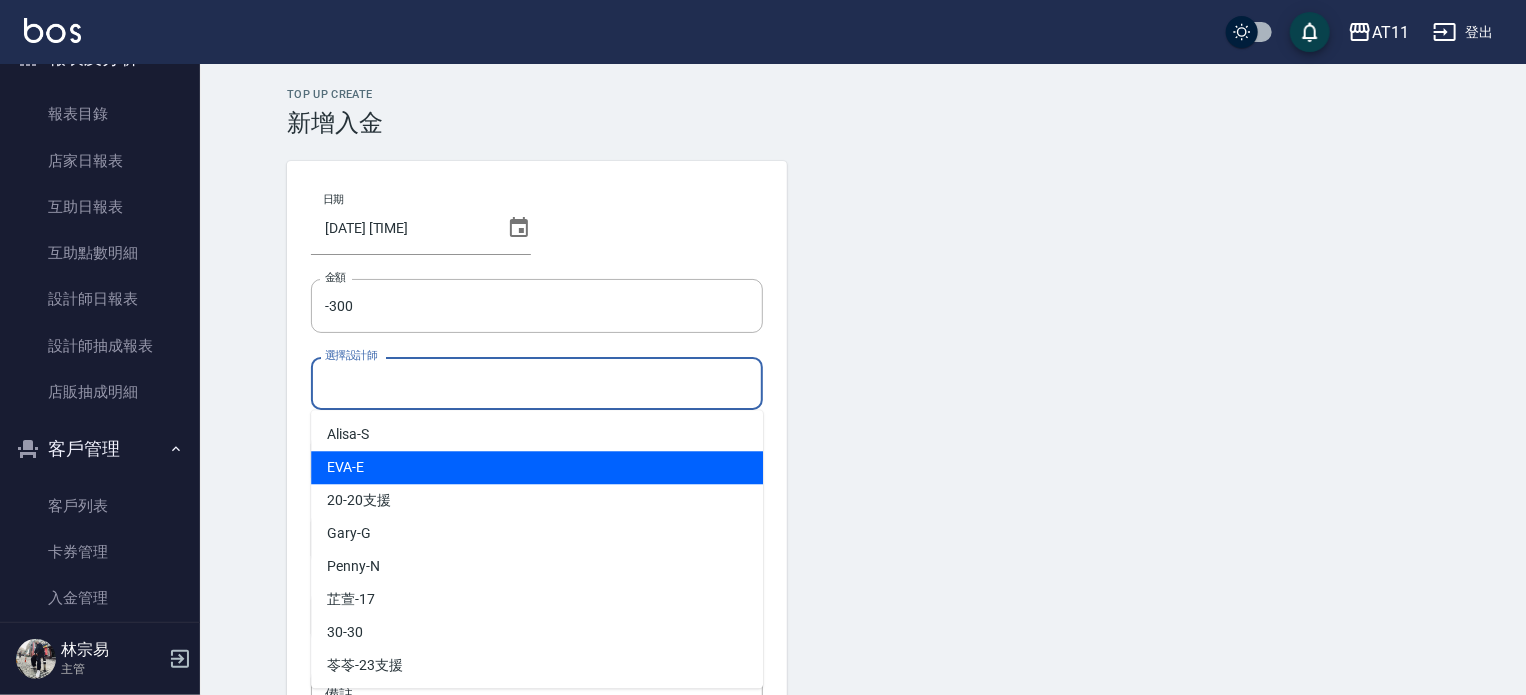 click on "EVA -E" at bounding box center [537, 467] 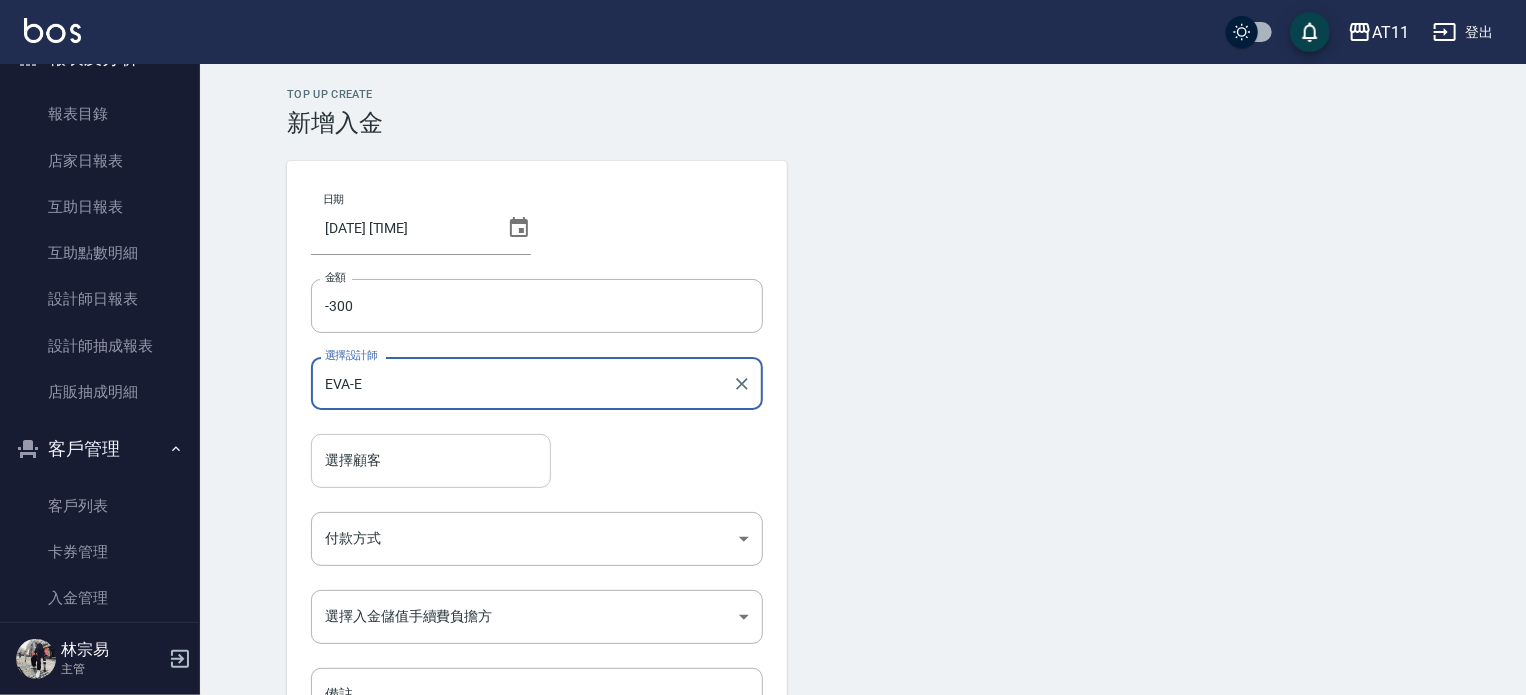 click on "選擇顧客" at bounding box center [431, 460] 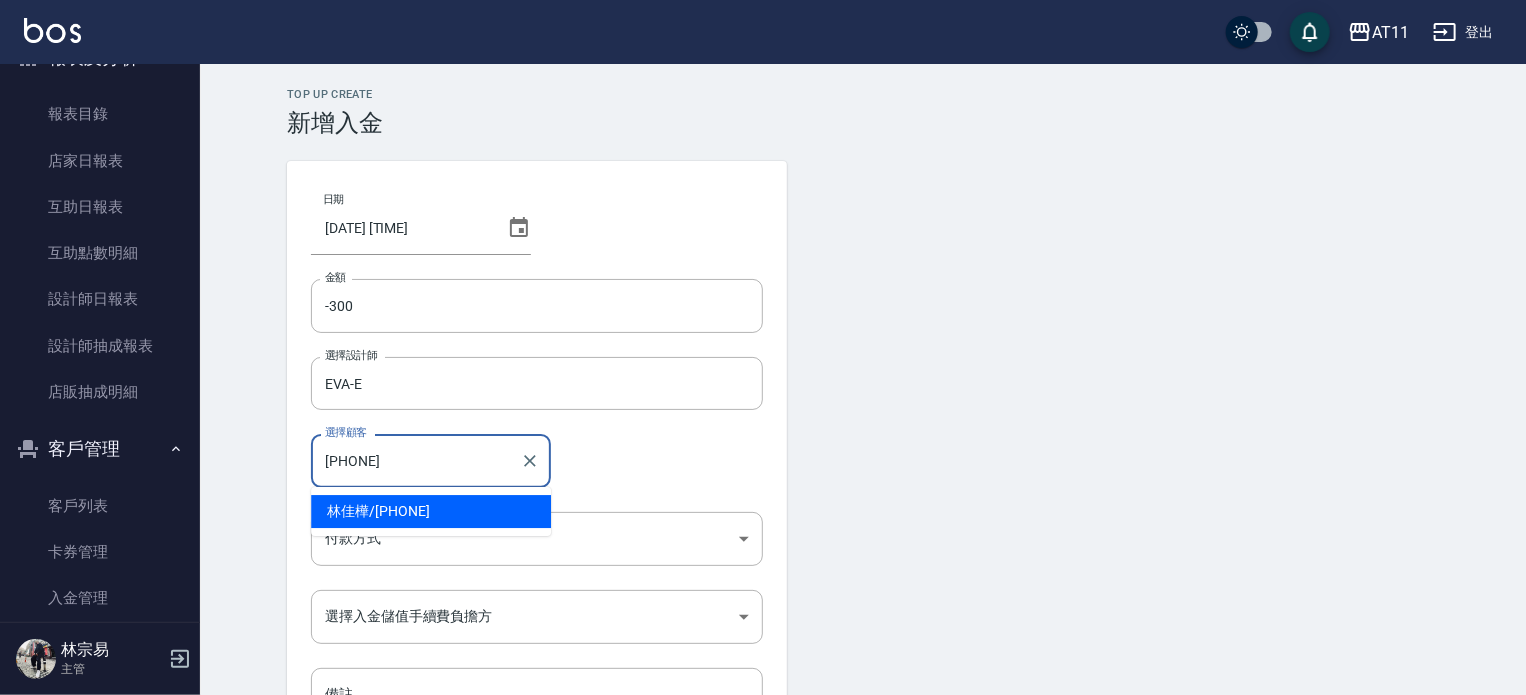 click on "林佳樺  /  [PHONE]" at bounding box center [431, 511] 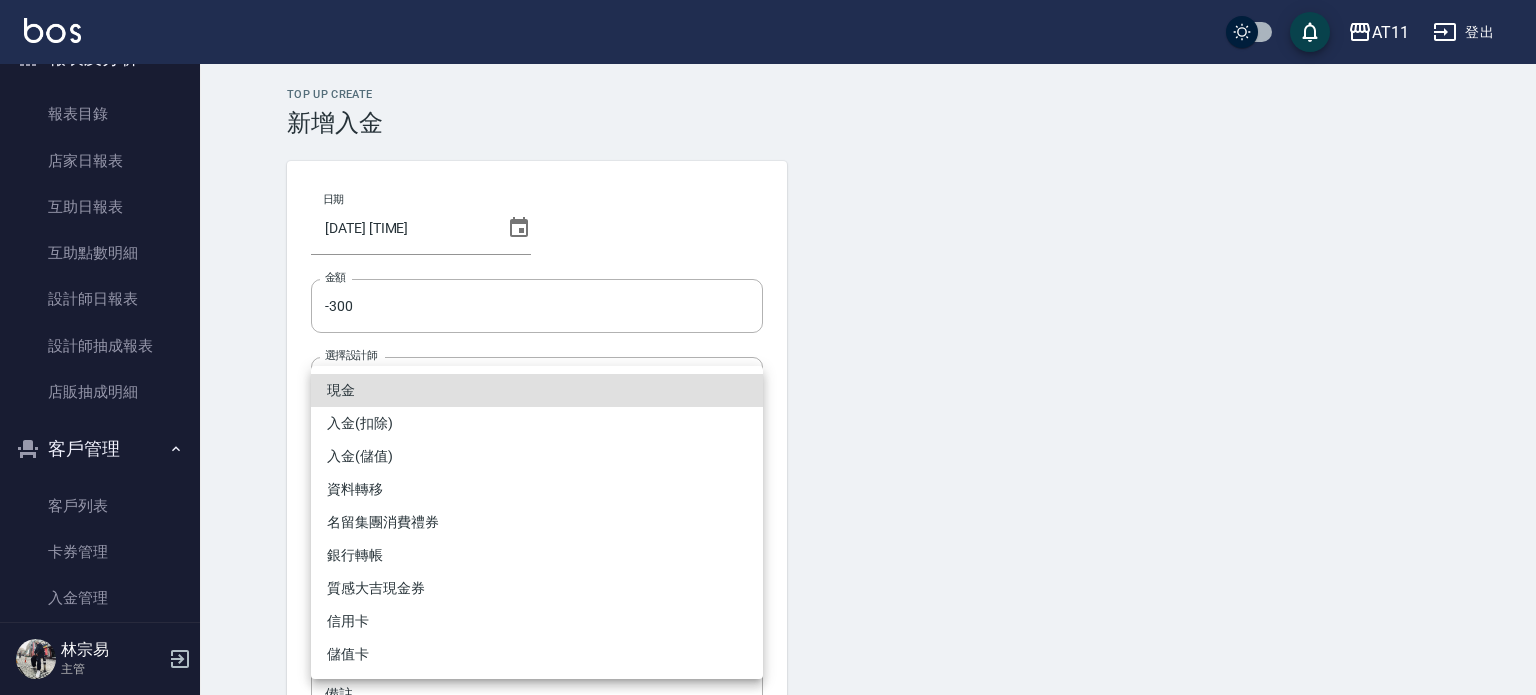 click on "林宗易 主管 Top Up Create 新增入金 日期 [DATE] [TIME] 金額 -300 金額 選擇設計師 EVA-E 選擇設計師 選擇顧客 [PHONE] 選擇顧客 付款方式 ​ 付款方式 選擇入金儲值手續費負擔方 ​ 選擇入金儲值手續費負擔方 備註 備註 新增 現金 入金(扣除) 入金(儲值) 資料轉移 名留集團消費禮券 銀行轉帳 質感大吉現金券 信用卡 儲值卡" at bounding box center (768, 415) 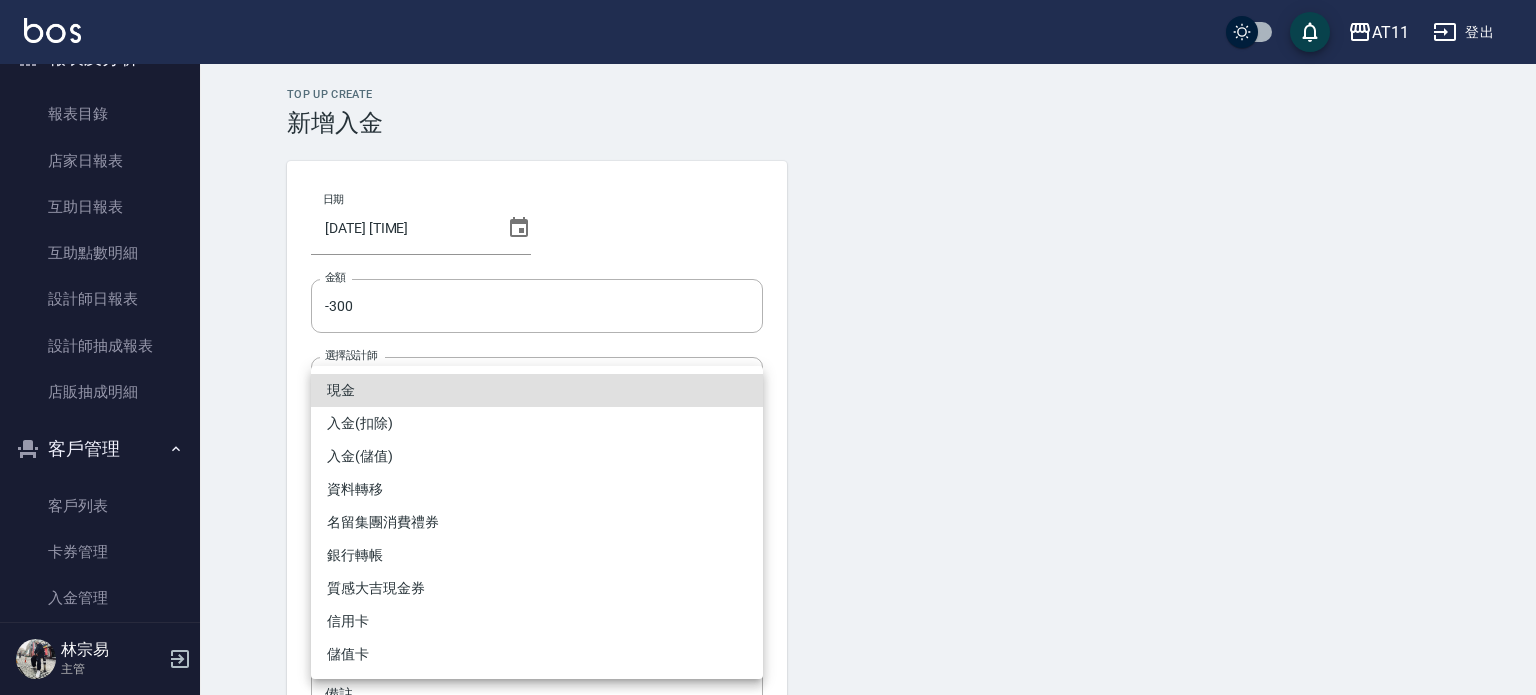 type on "林佳樺/[PHONE]" 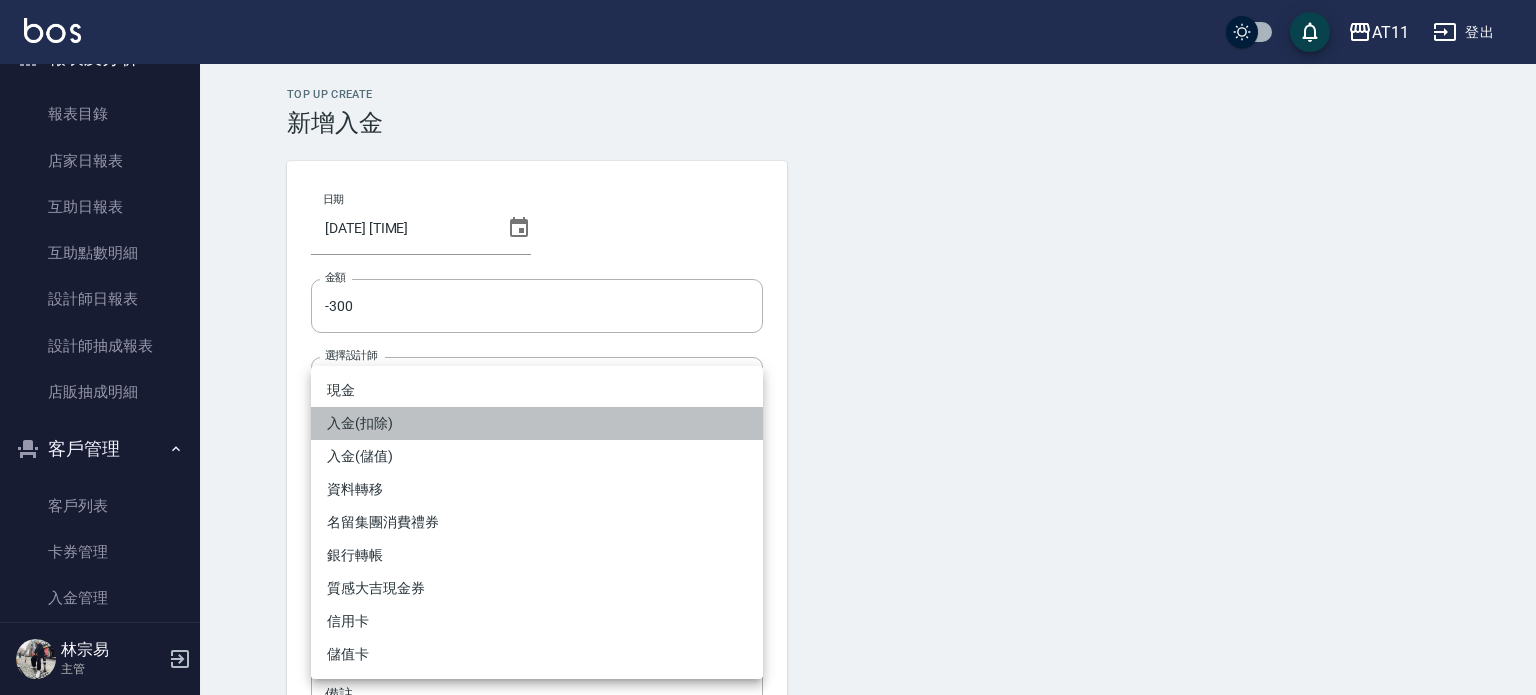 click on "入金(扣除)" at bounding box center [537, 423] 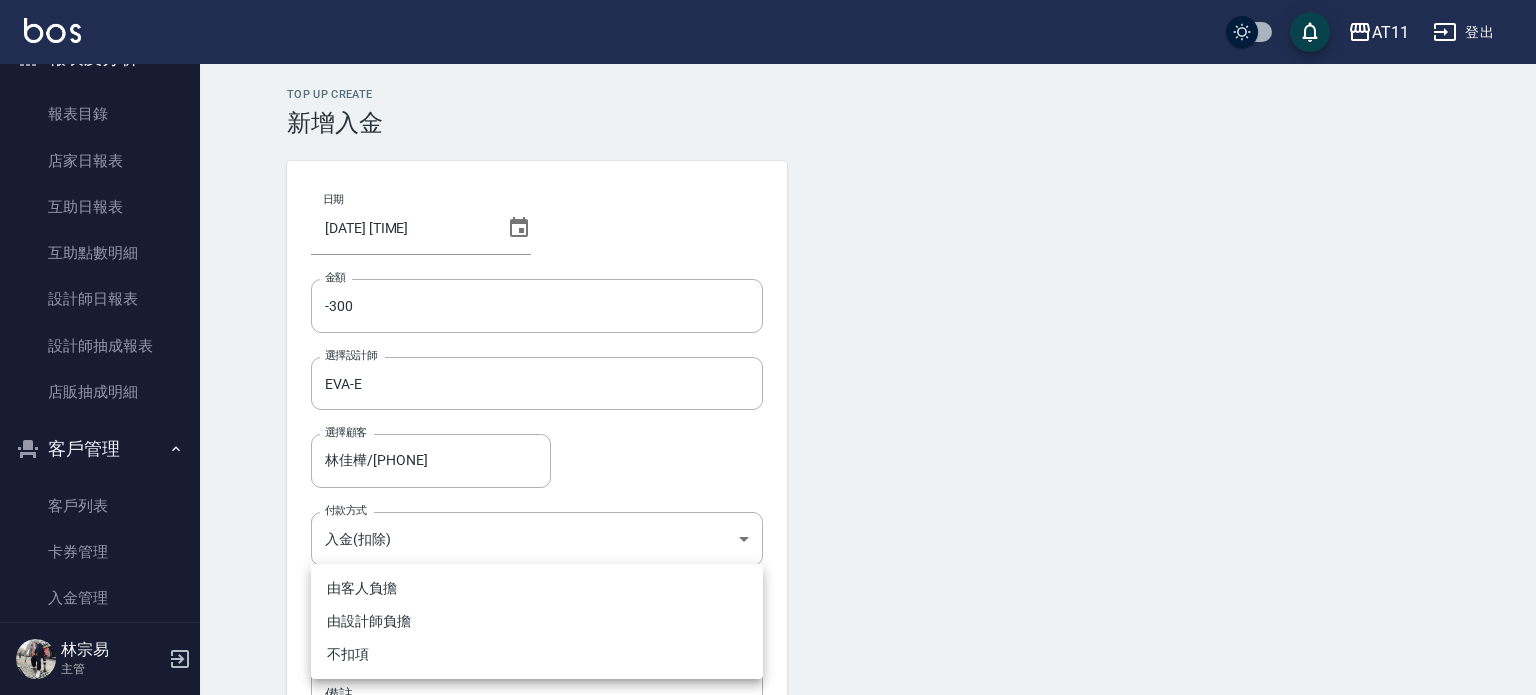click on "林宗易 主管 Top Up Create 新增入金 日期 [DATE] [TIME] 金額 -300 金額 選擇設計師 EVA-E 選擇設計師 選擇顧客 林佳樺/[PHONE] 選擇顧客 付款方式 入金(扣除) 入金(扣除) 付款方式 選擇入金儲值手續費負擔方 ​ 選擇入金儲值手續費負擔方 備註 備註 新增 由客人負擔 由設計師負擔 不扣項" at bounding box center (768, 415) 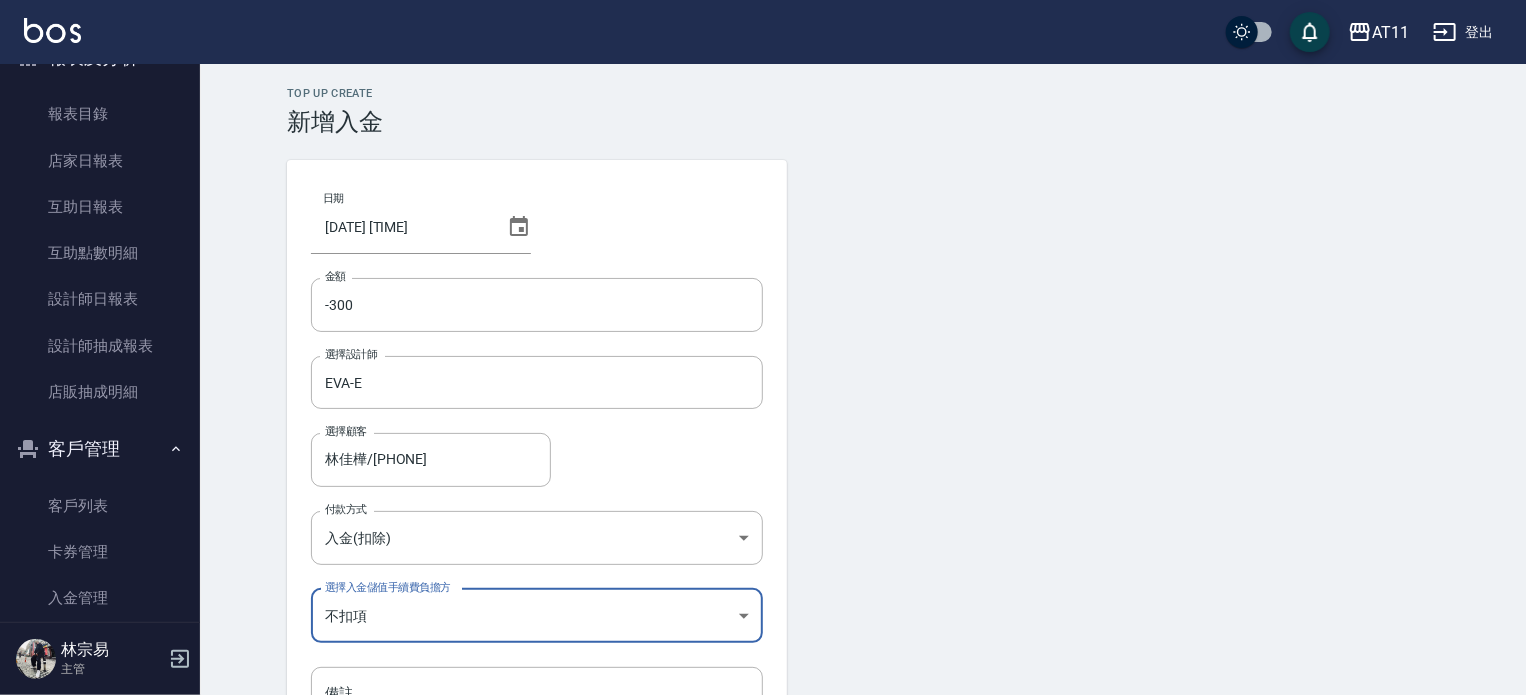 scroll, scrollTop: 100, scrollLeft: 0, axis: vertical 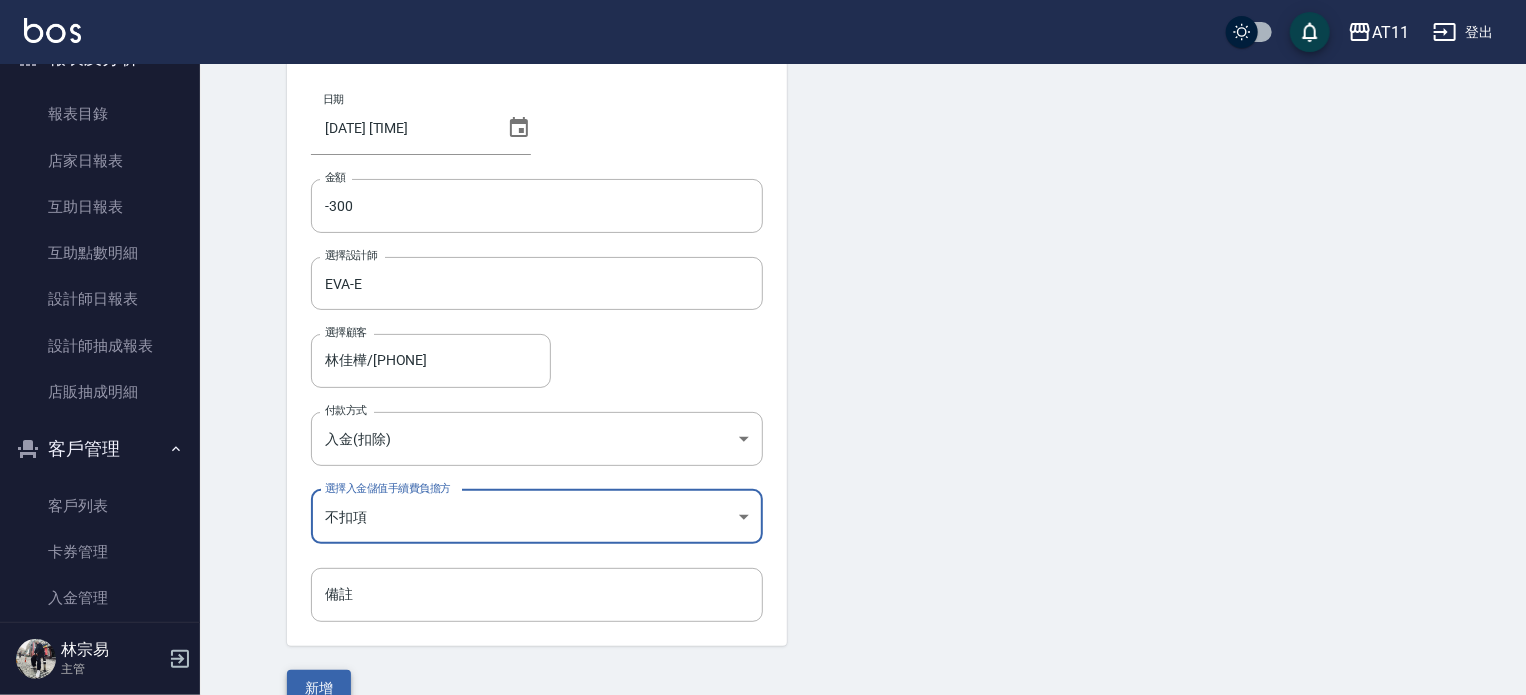 click on "新增" at bounding box center (319, 688) 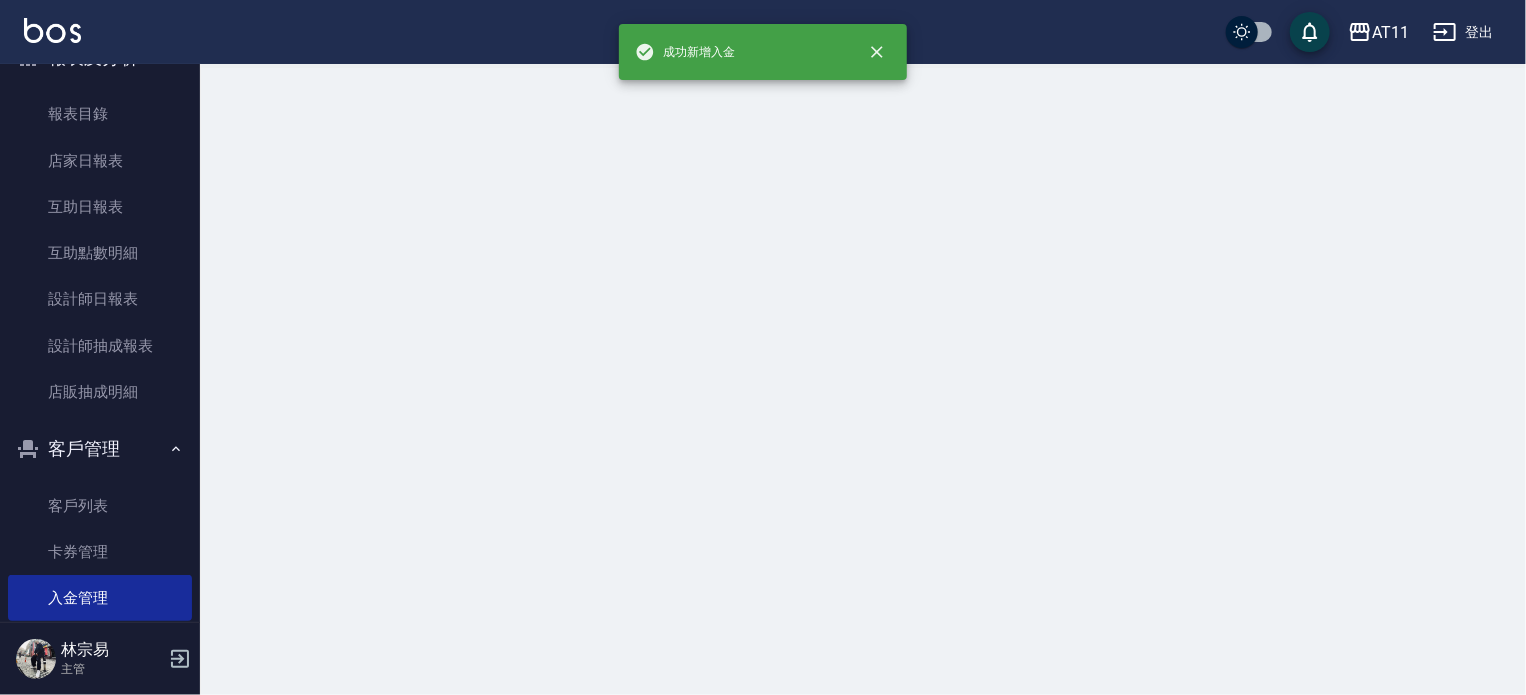 scroll, scrollTop: 0, scrollLeft: 0, axis: both 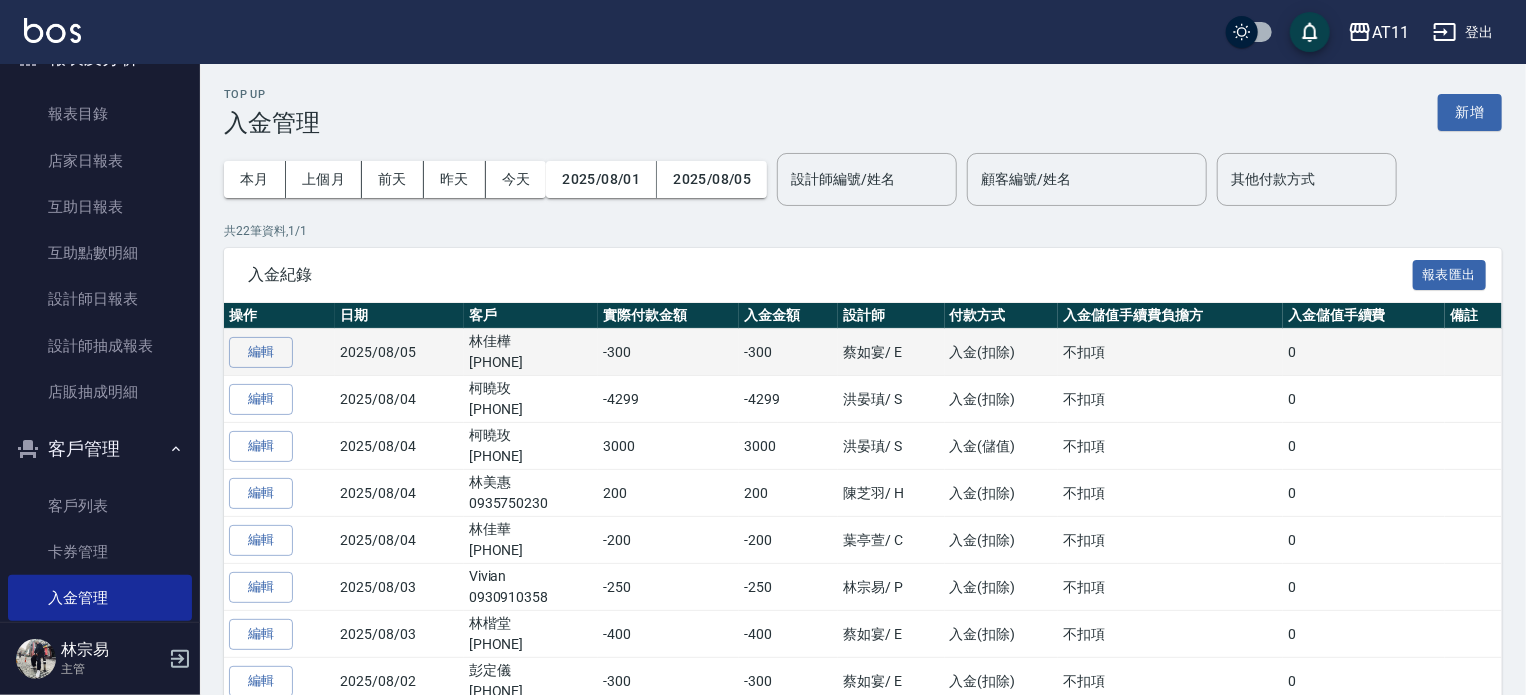 click on "[PHONE]" at bounding box center (531, 362) 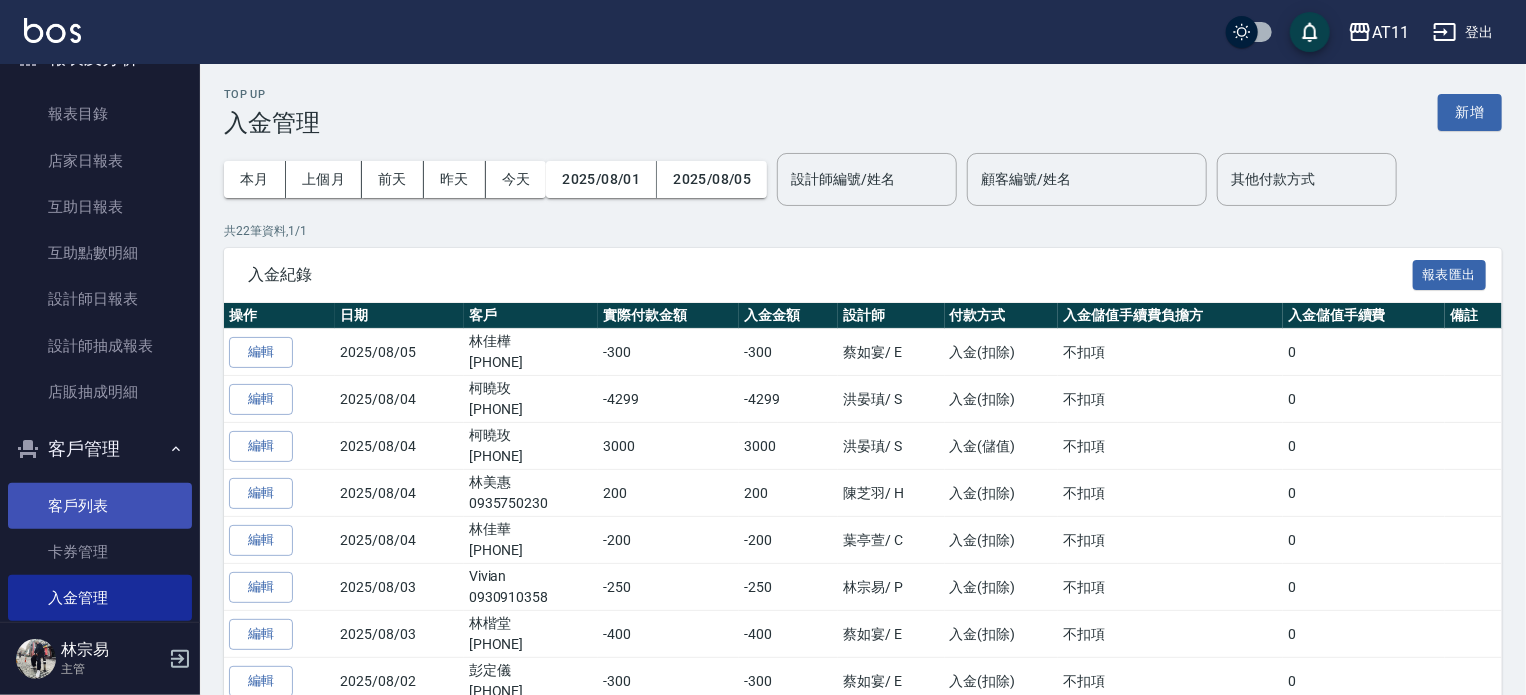 click on "客戶列表" at bounding box center (100, 506) 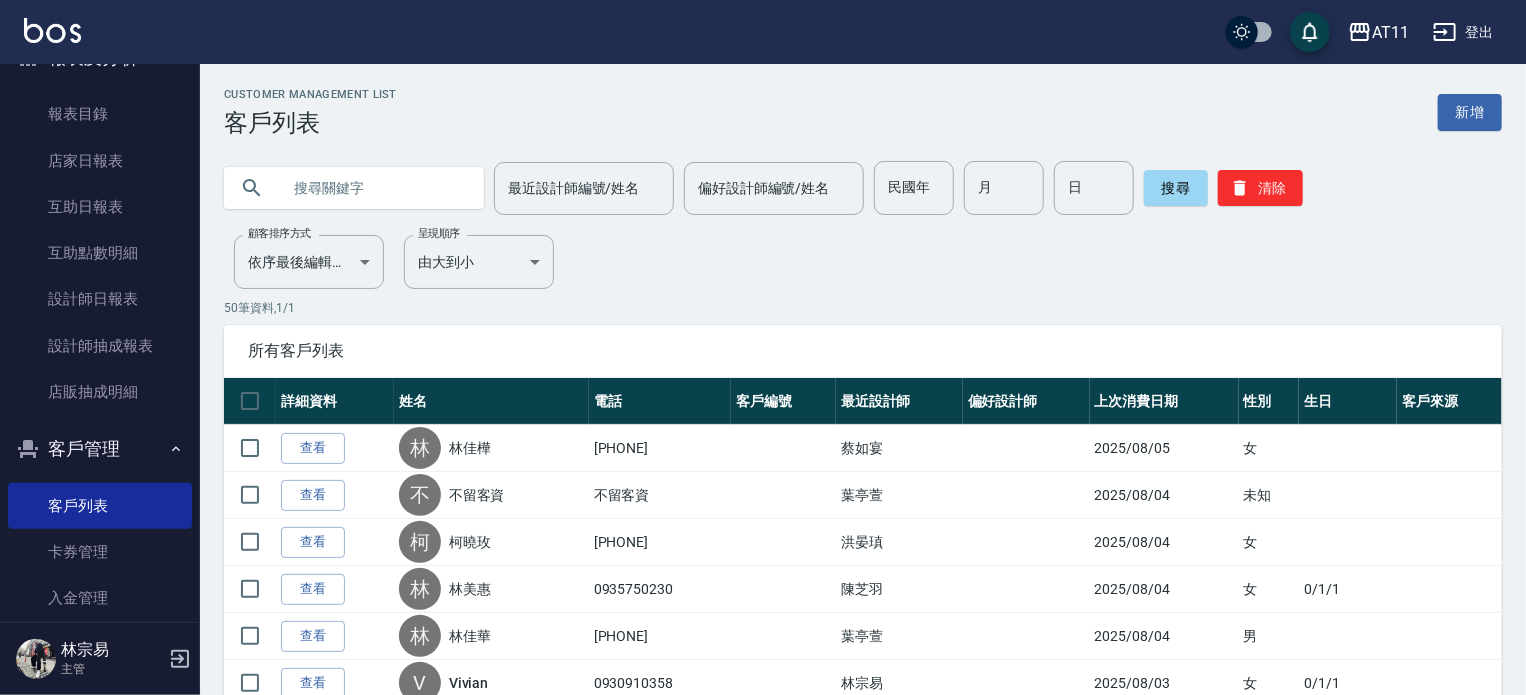 click at bounding box center [374, 188] 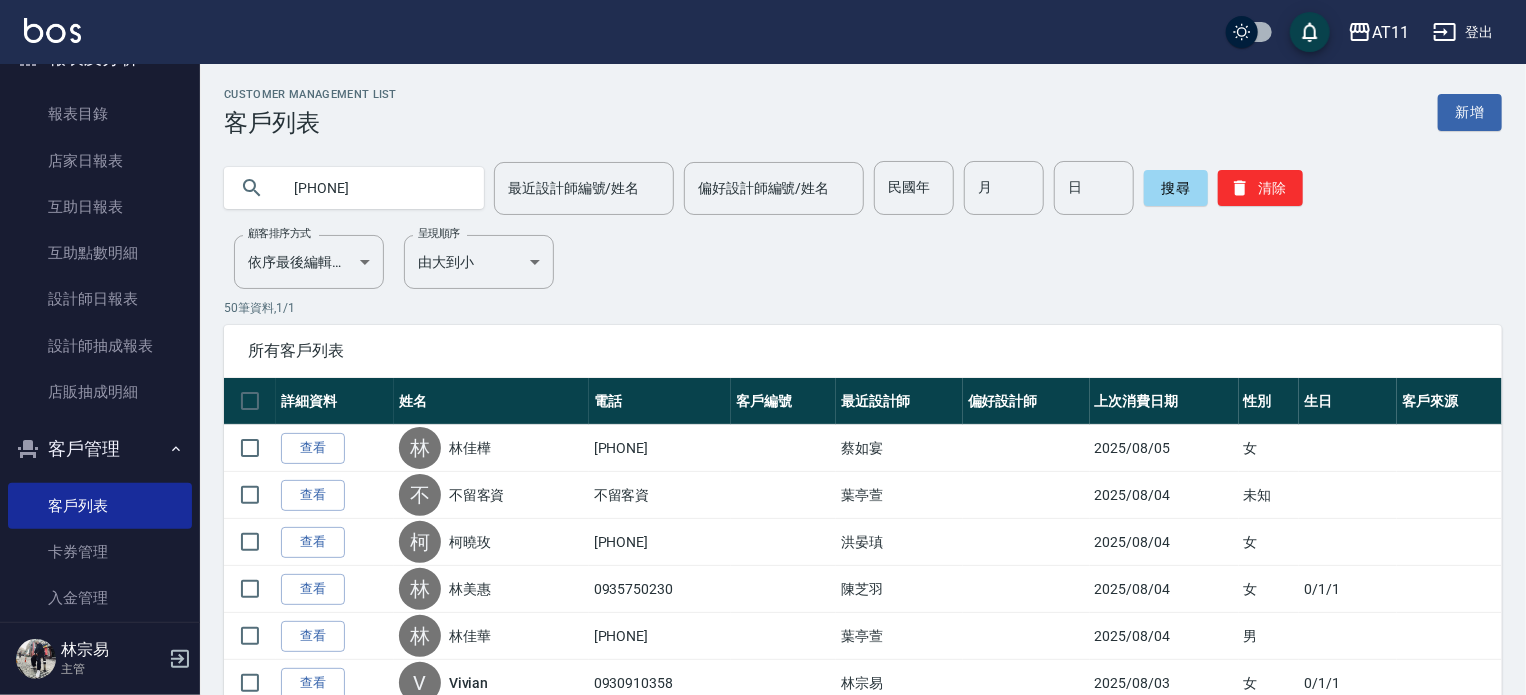 type on "[PHONE]" 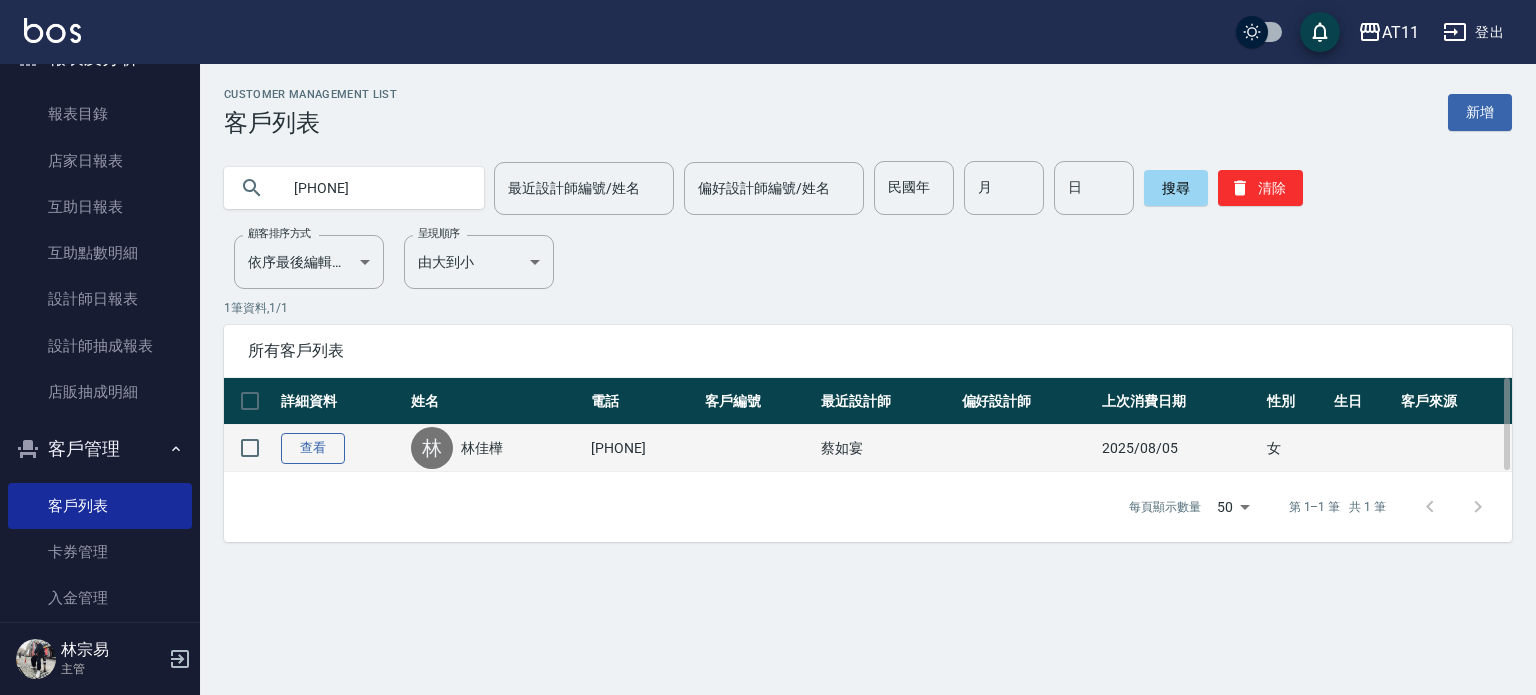 click on "查看" at bounding box center (313, 448) 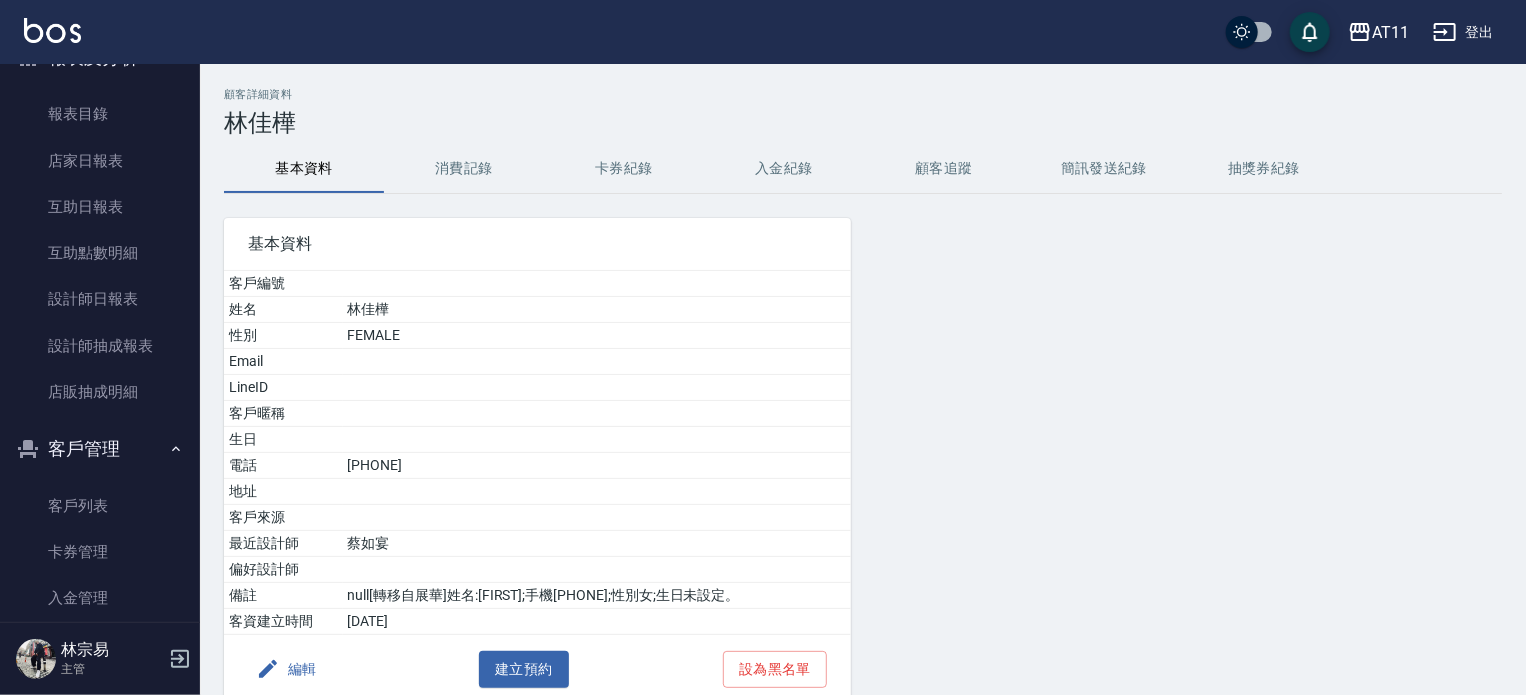 click on "入金紀錄" at bounding box center [784, 169] 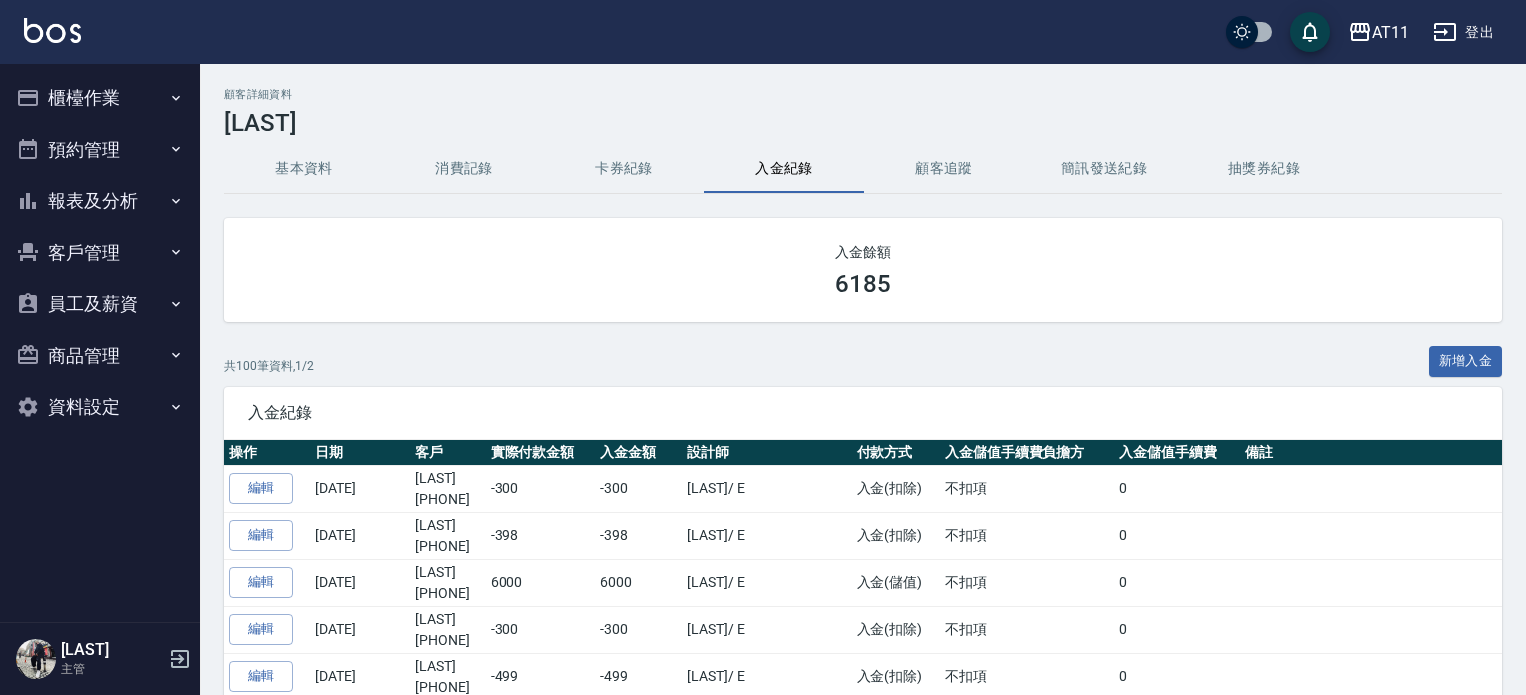 scroll, scrollTop: 0, scrollLeft: 0, axis: both 